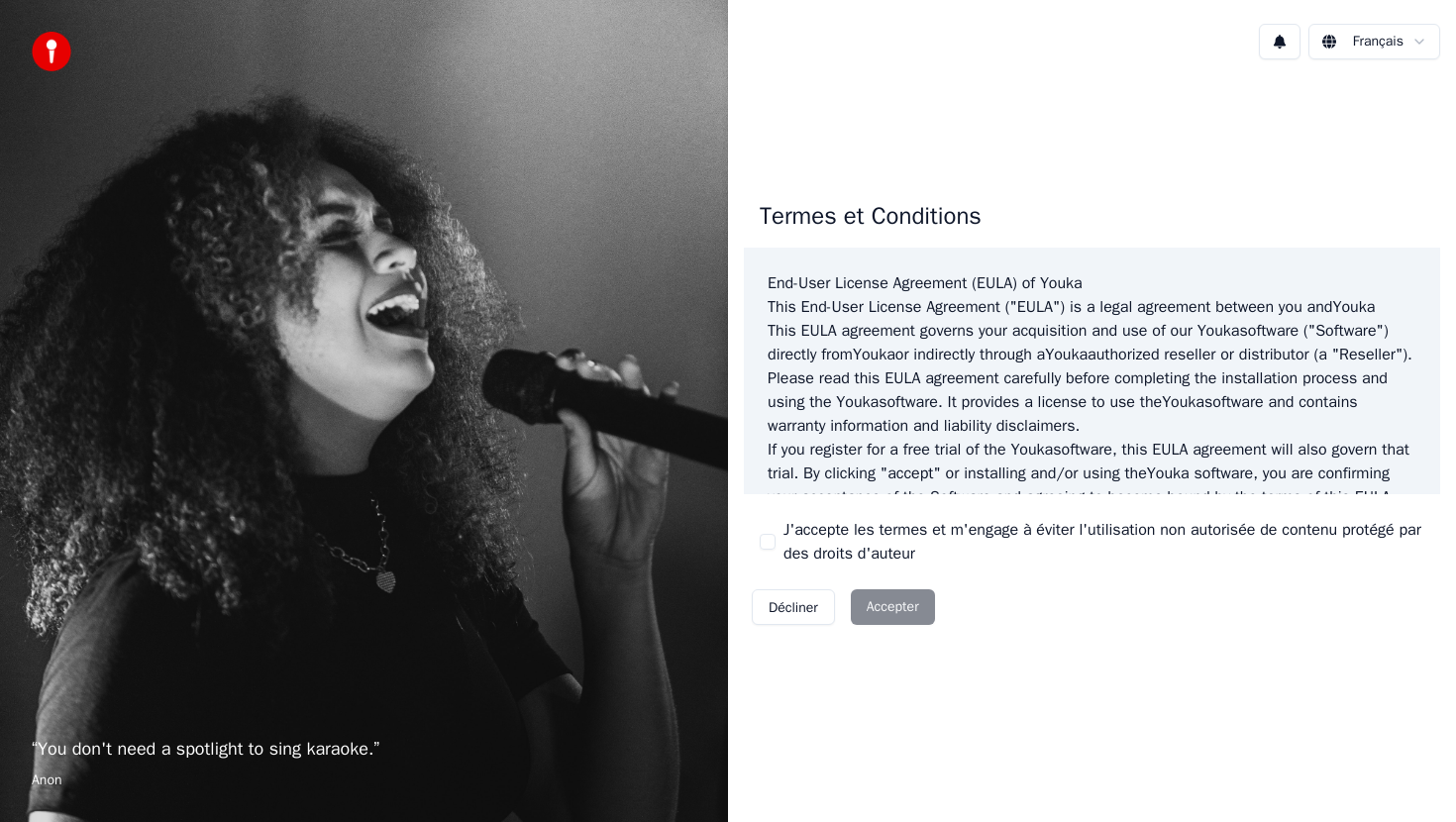scroll, scrollTop: 0, scrollLeft: 0, axis: both 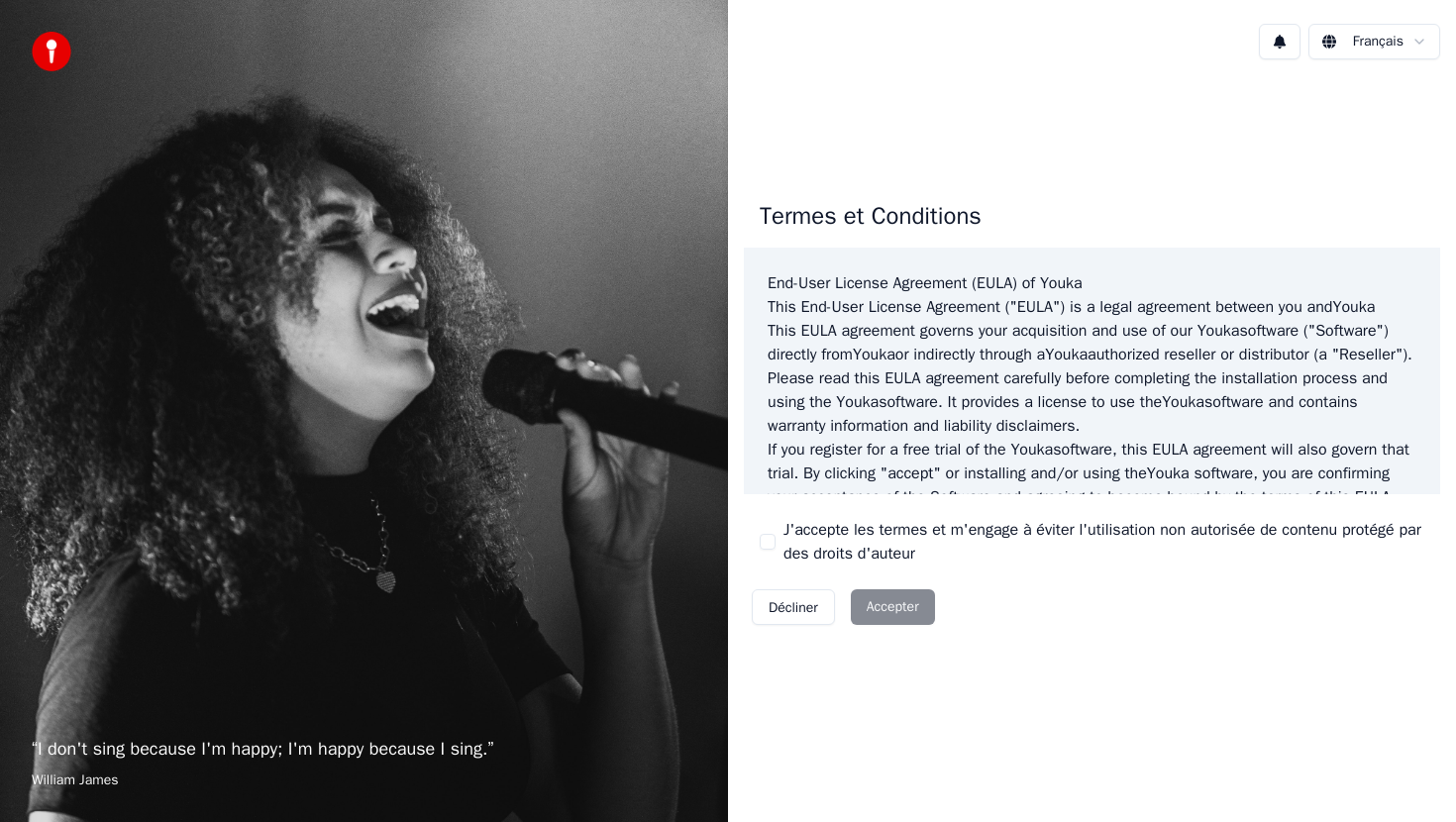 click on "J'accepte les termes et m'engage à éviter l'utilisation non autorisée de contenu protégé par des droits d'auteur" at bounding box center (768, 542) 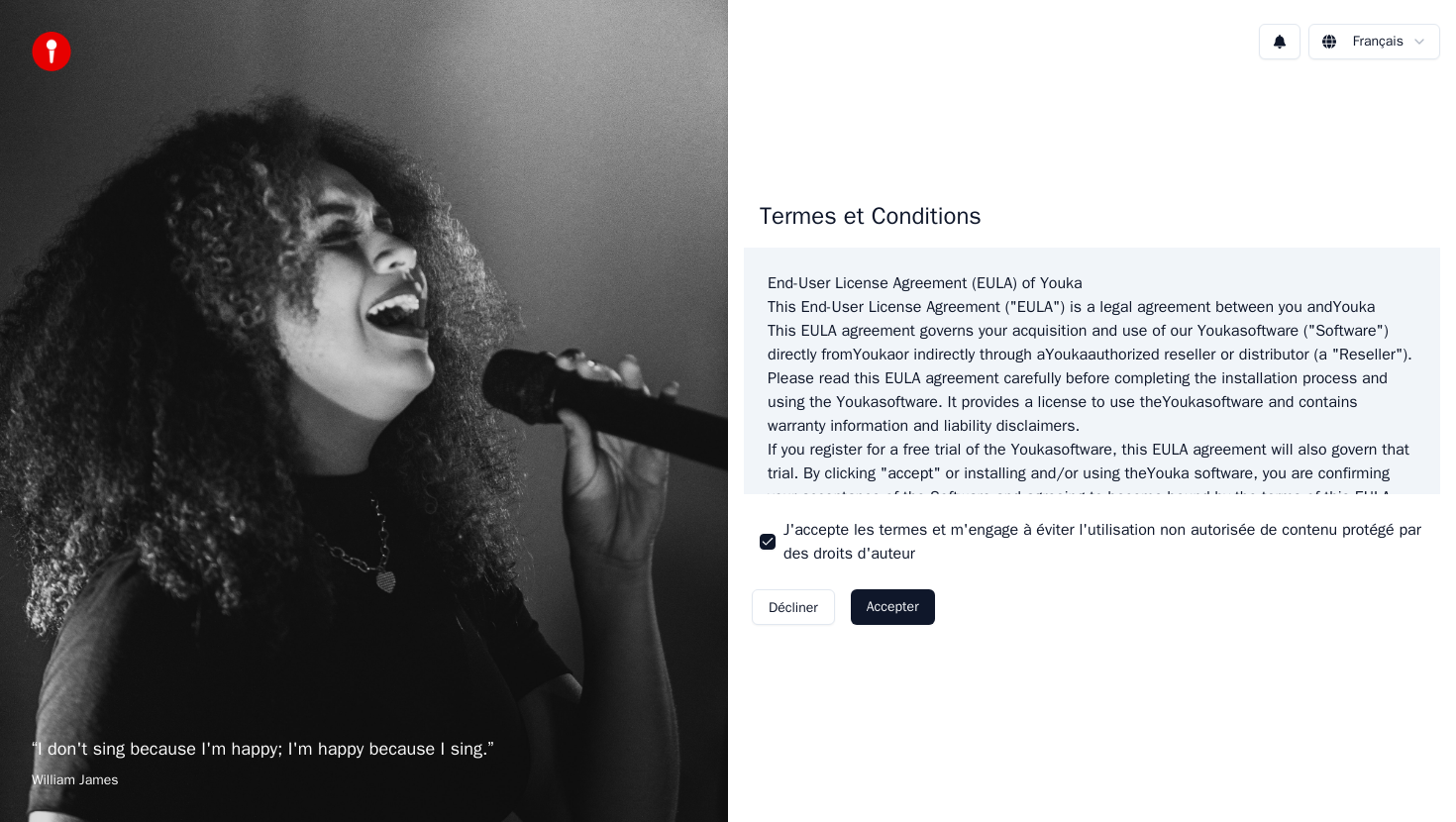 click on "Accepter" at bounding box center (892, 607) 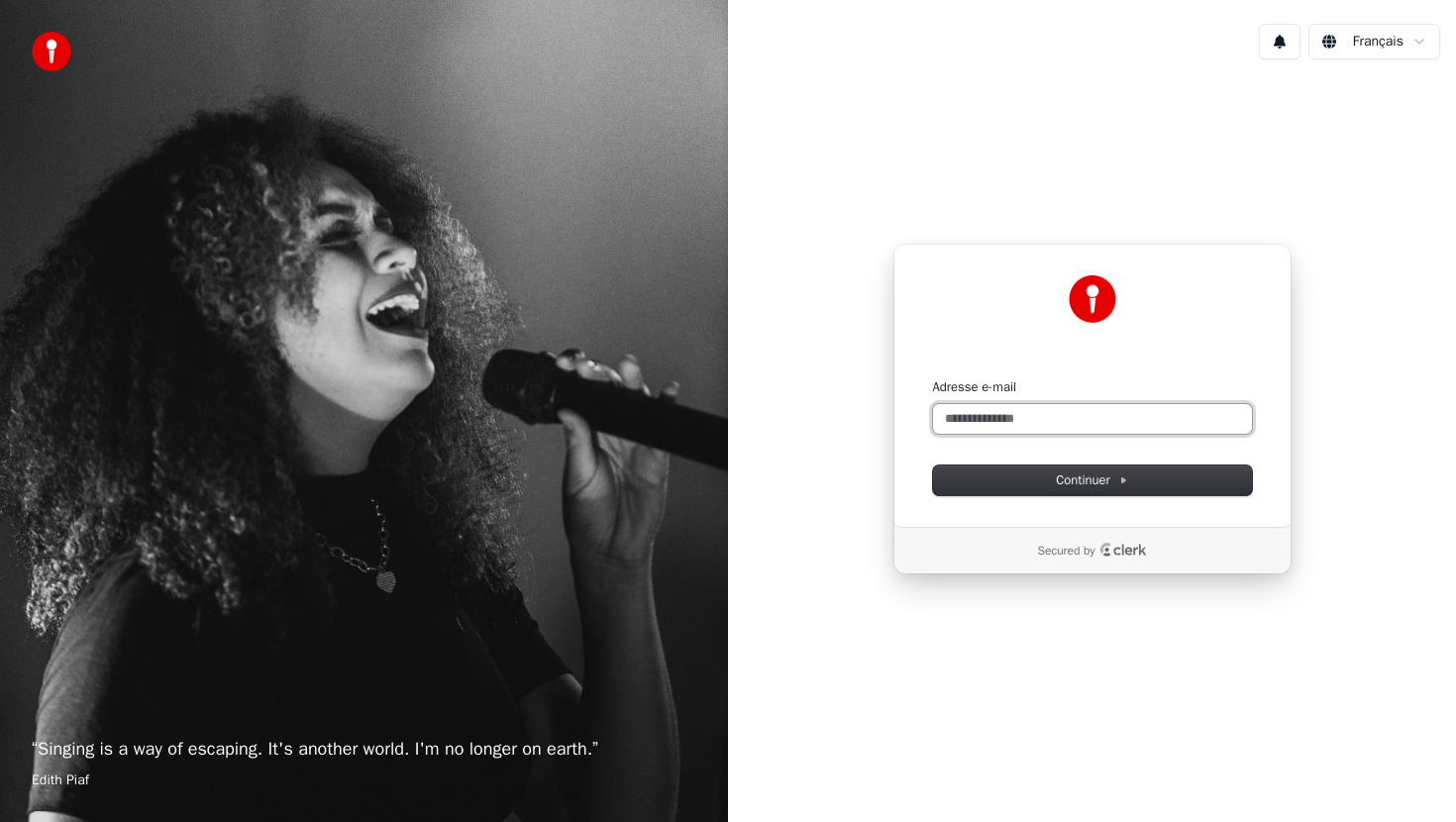 click on "Adresse e-mail" at bounding box center (1092, 419) 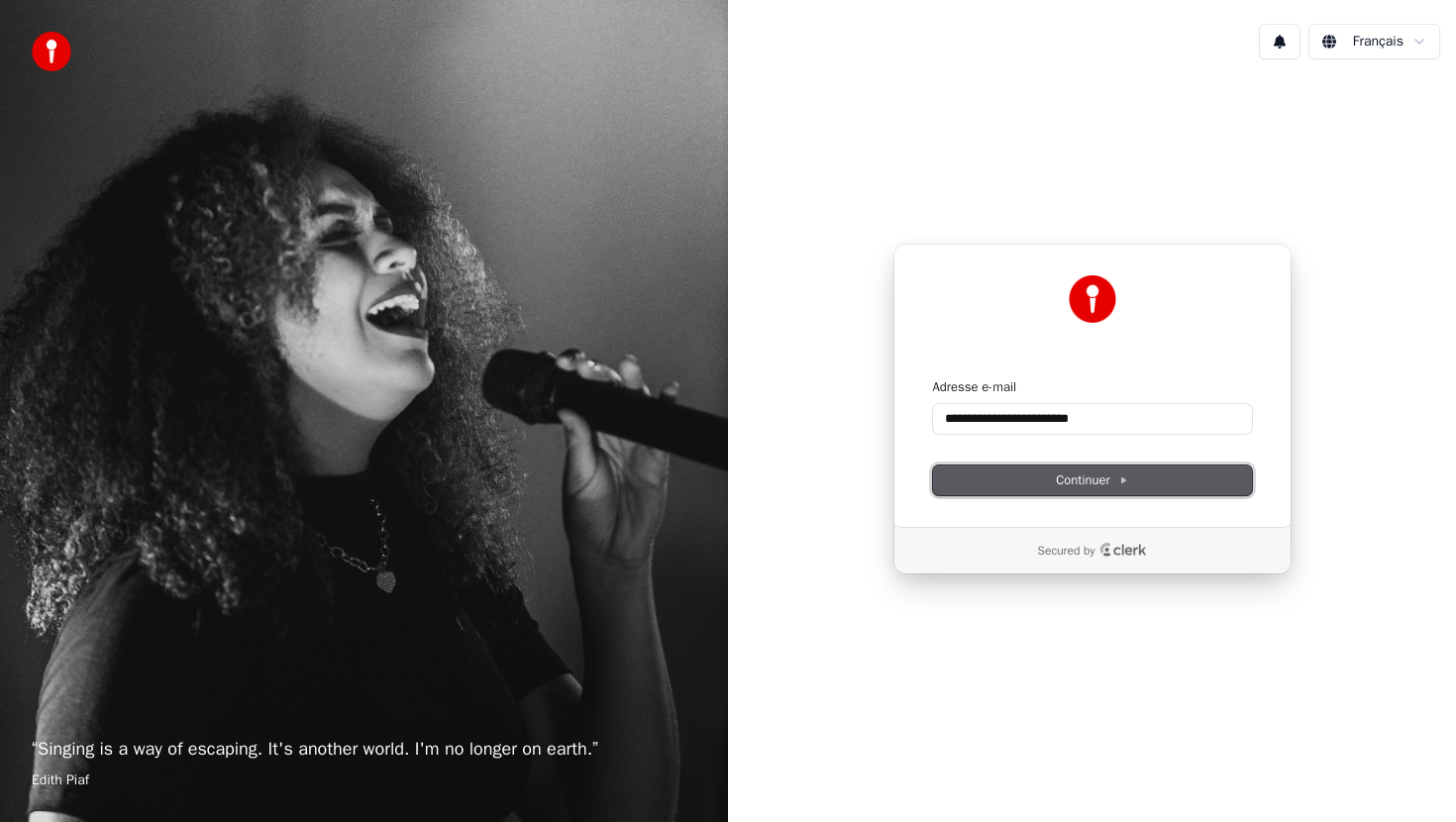 click on "Continuer" at bounding box center [1092, 480] 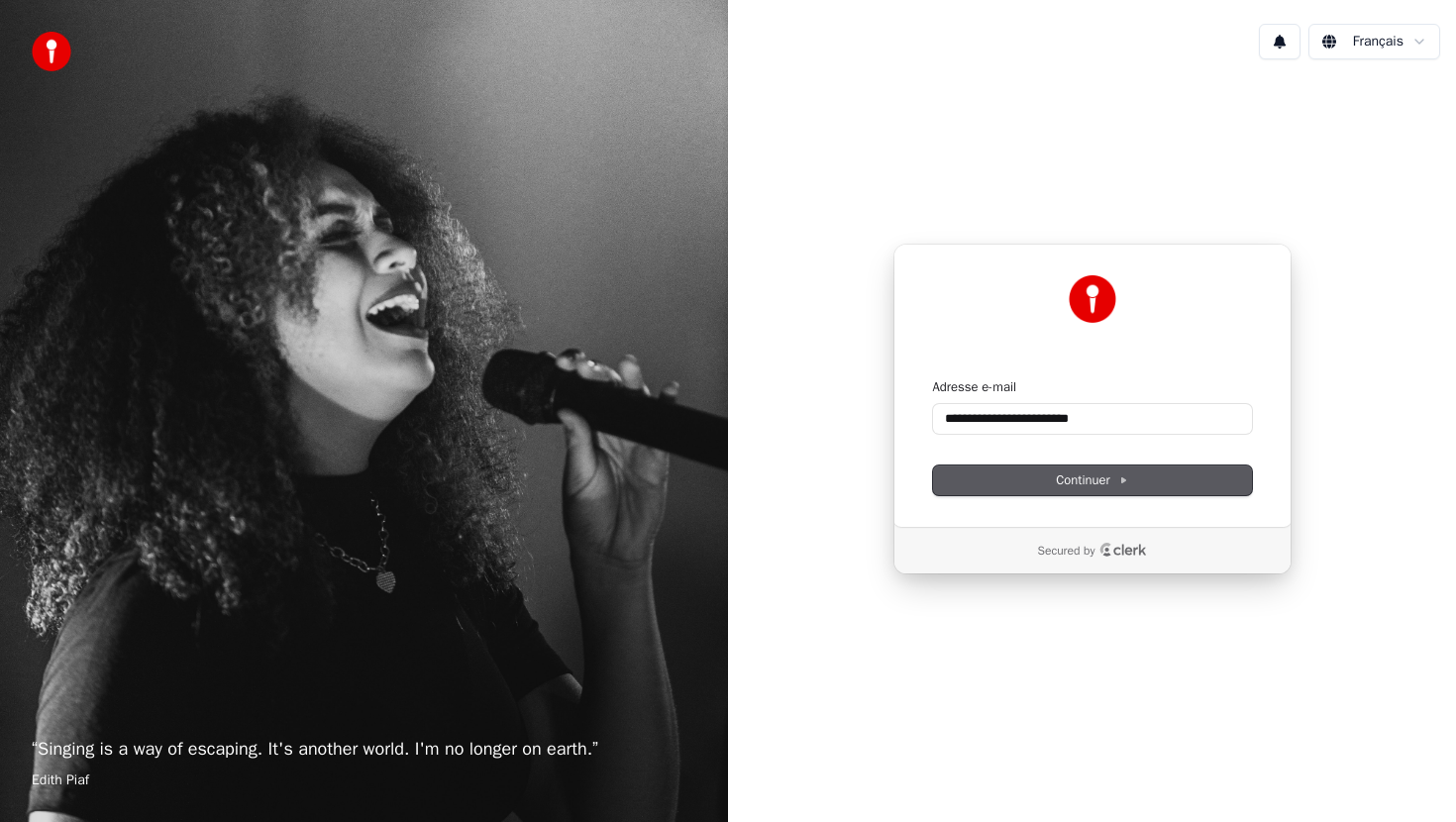 type on "**********" 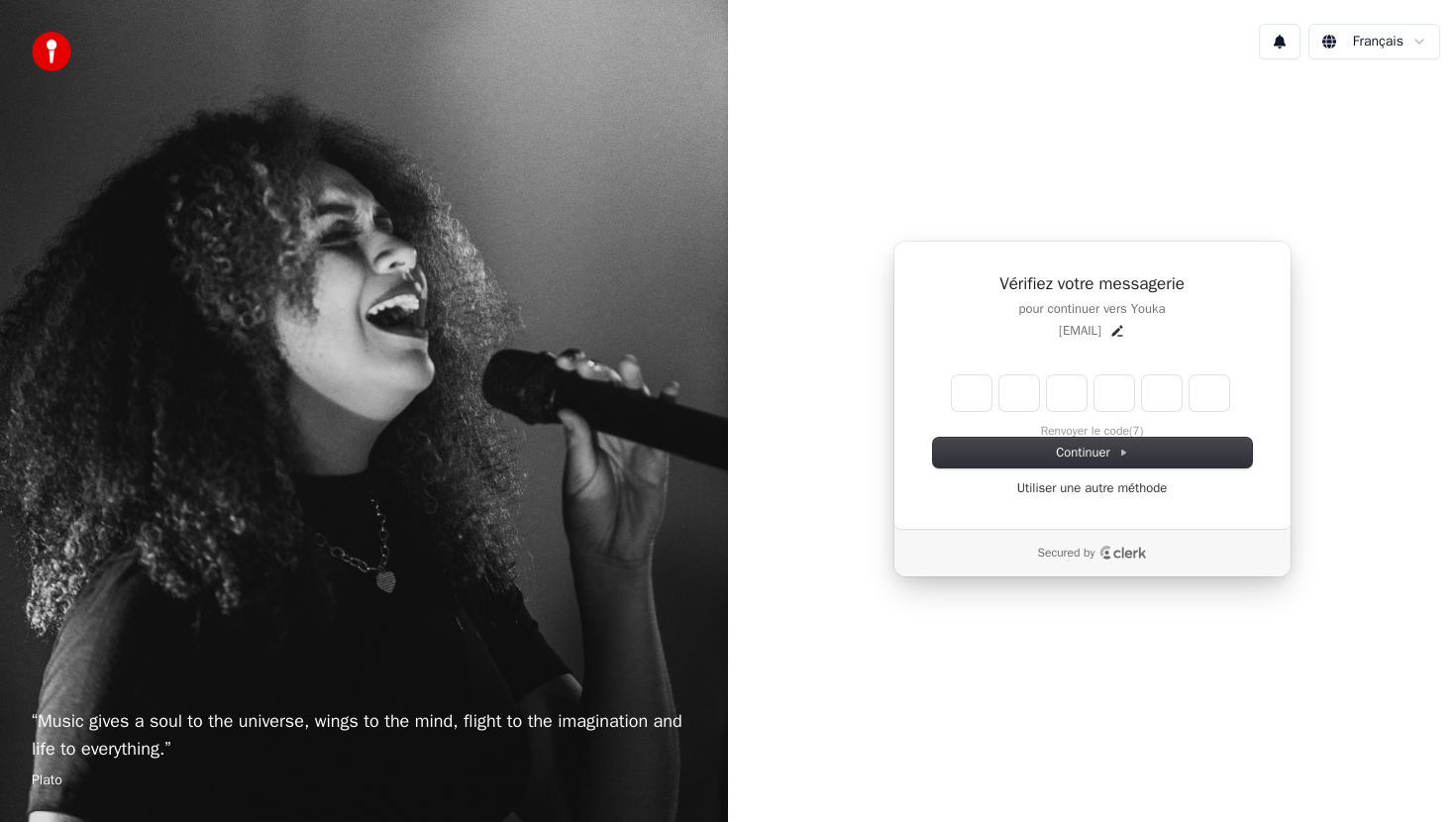 type on "*" 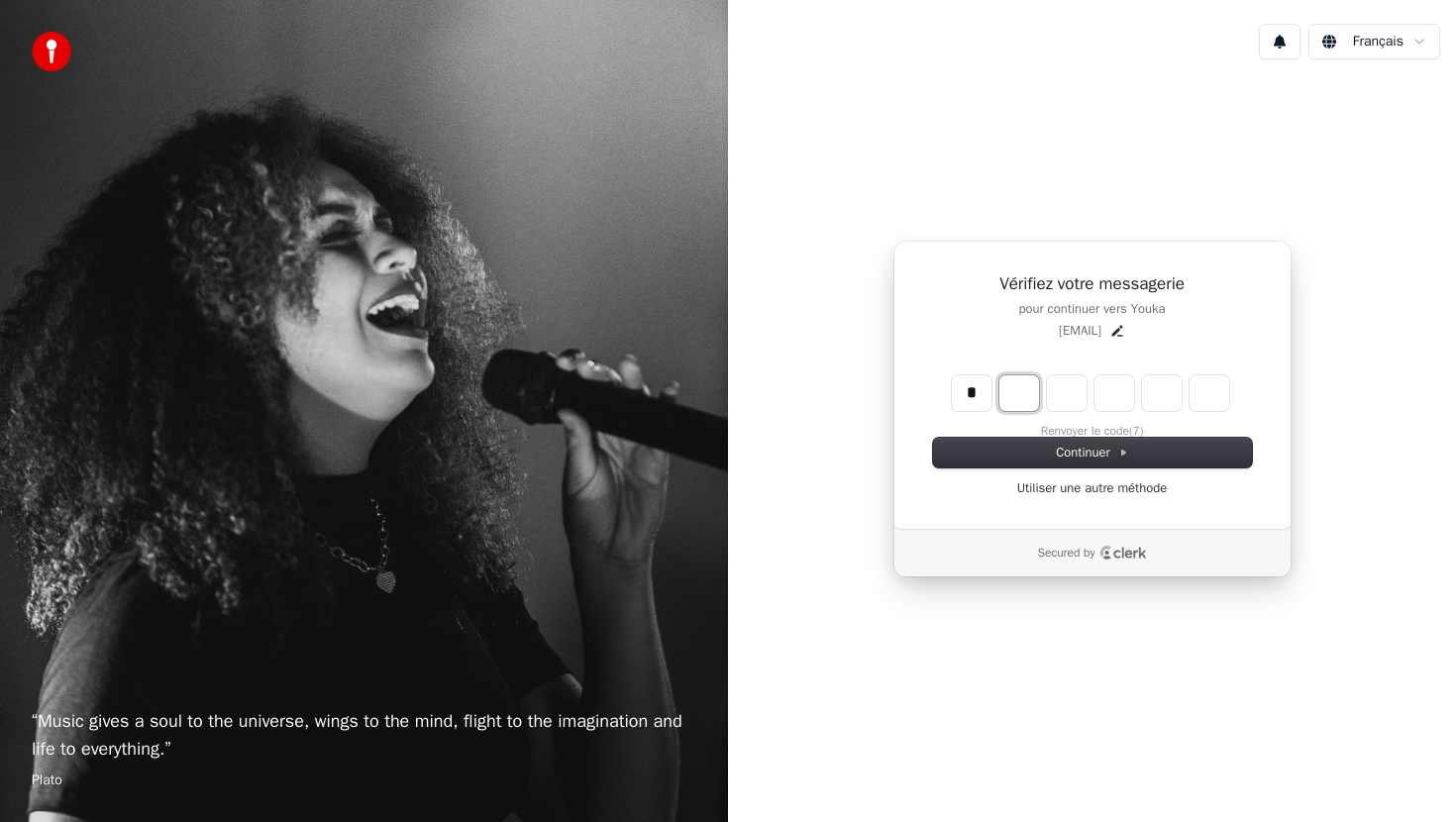 type on "*" 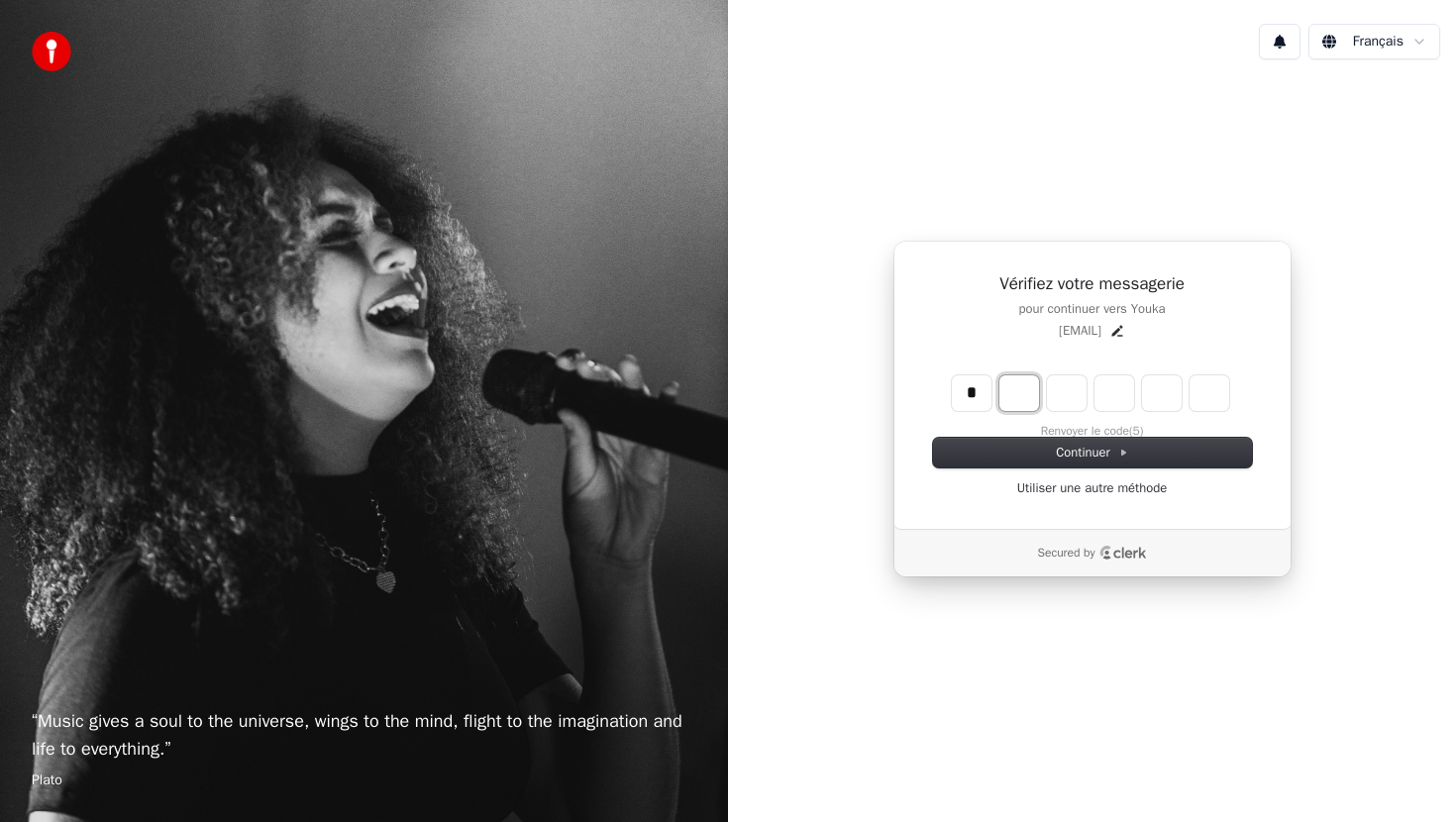 type on "*" 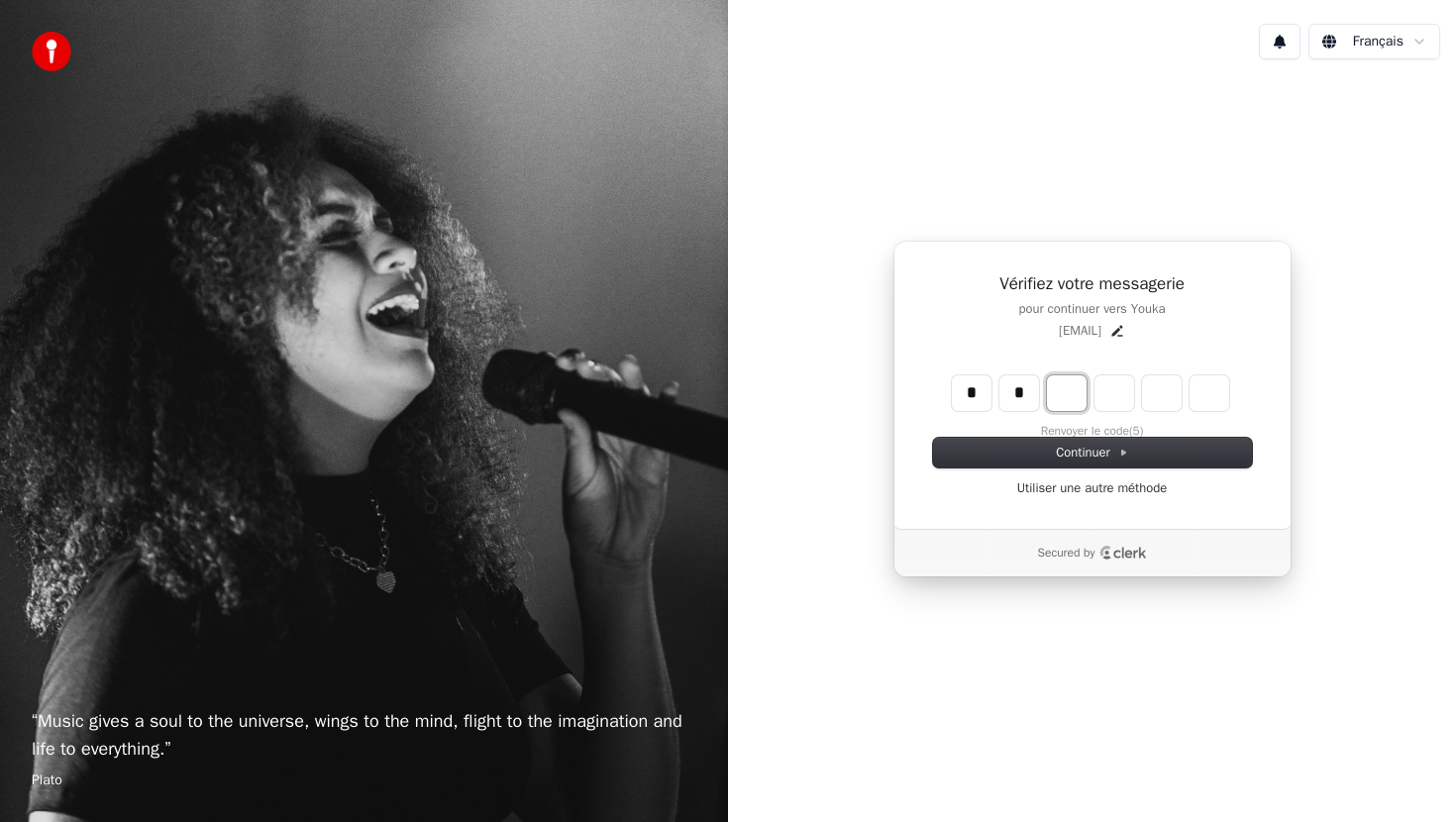 type on "**" 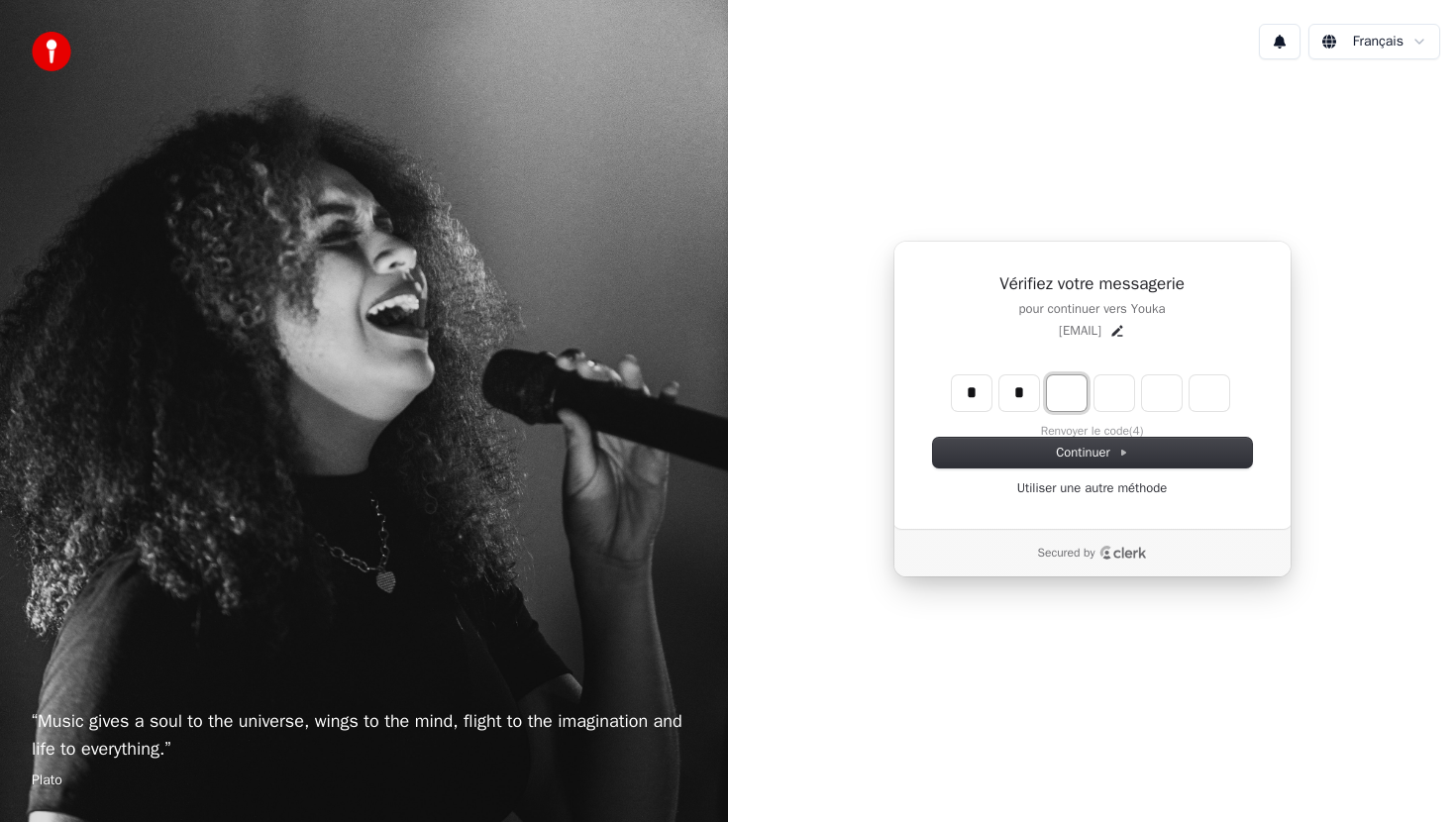 type on "*" 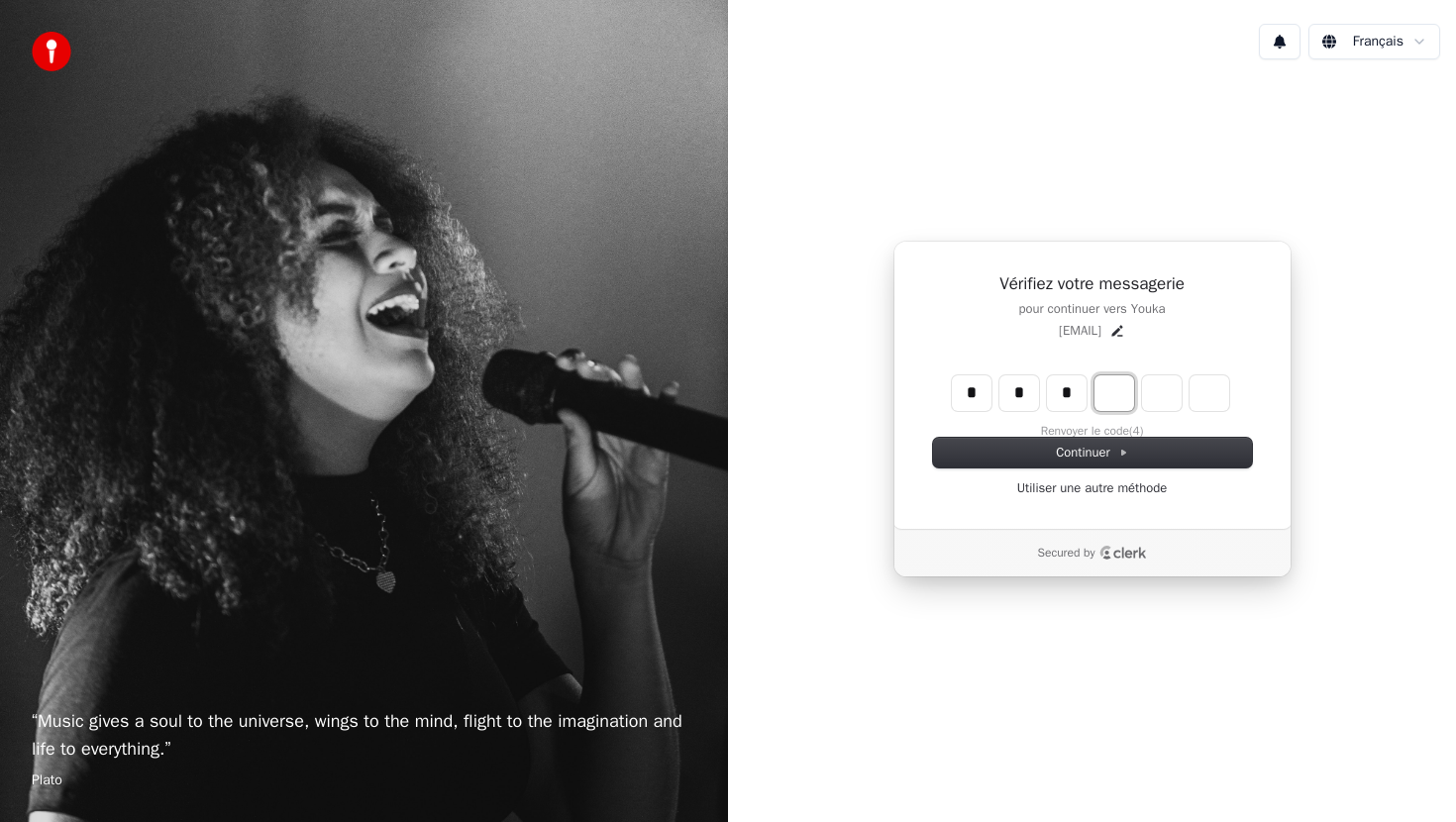 type on "***" 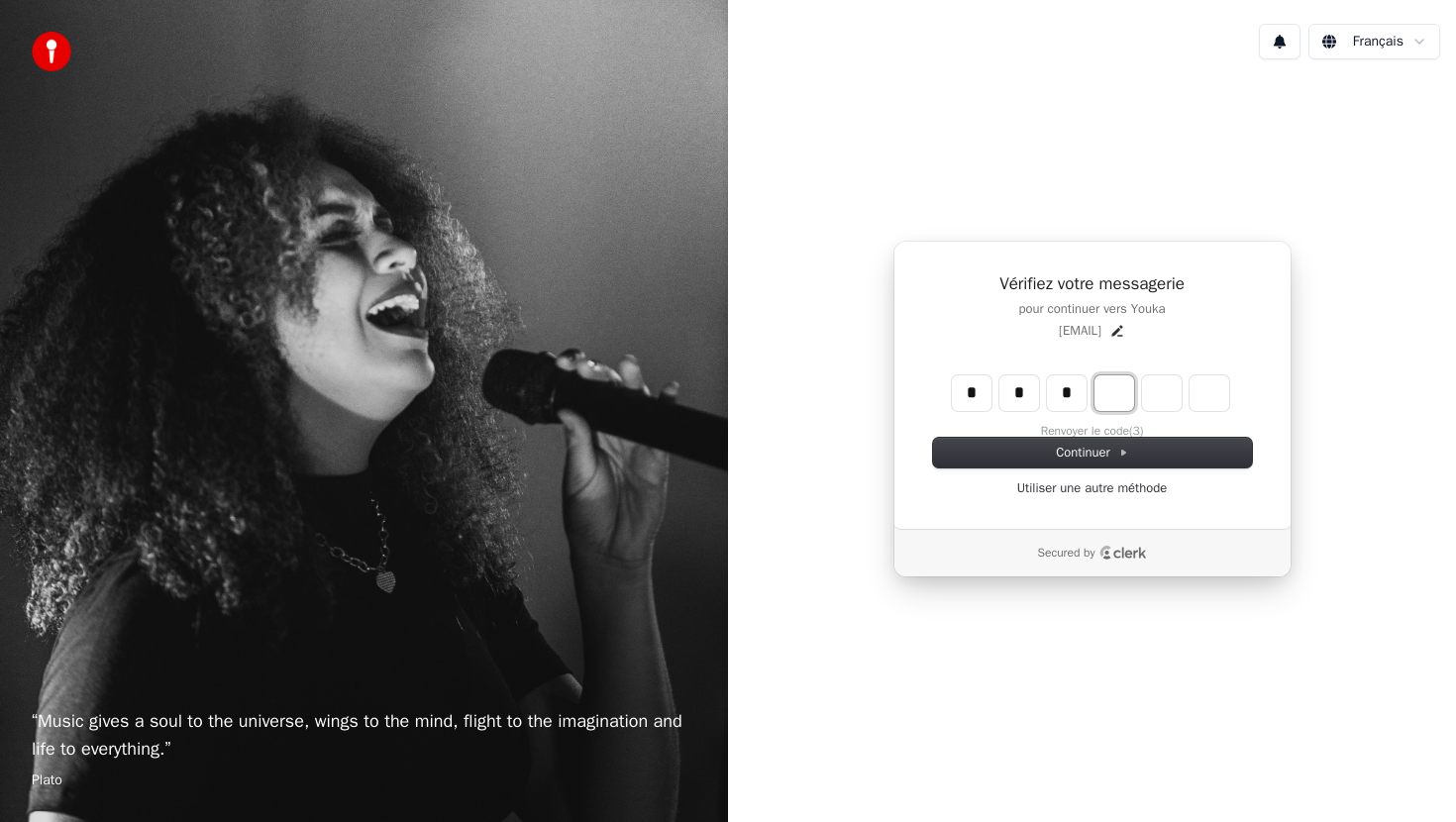 type on "*" 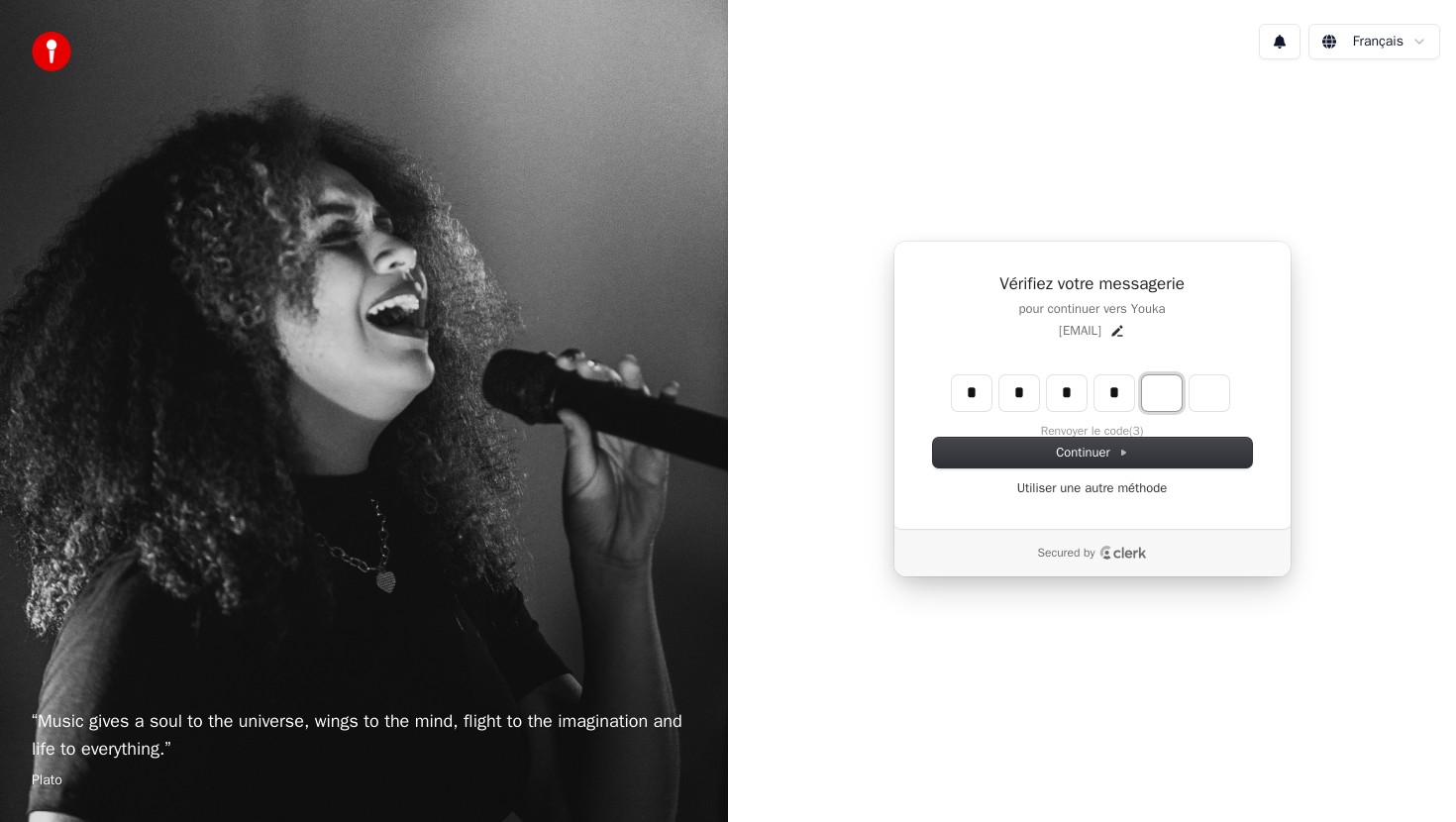type on "****" 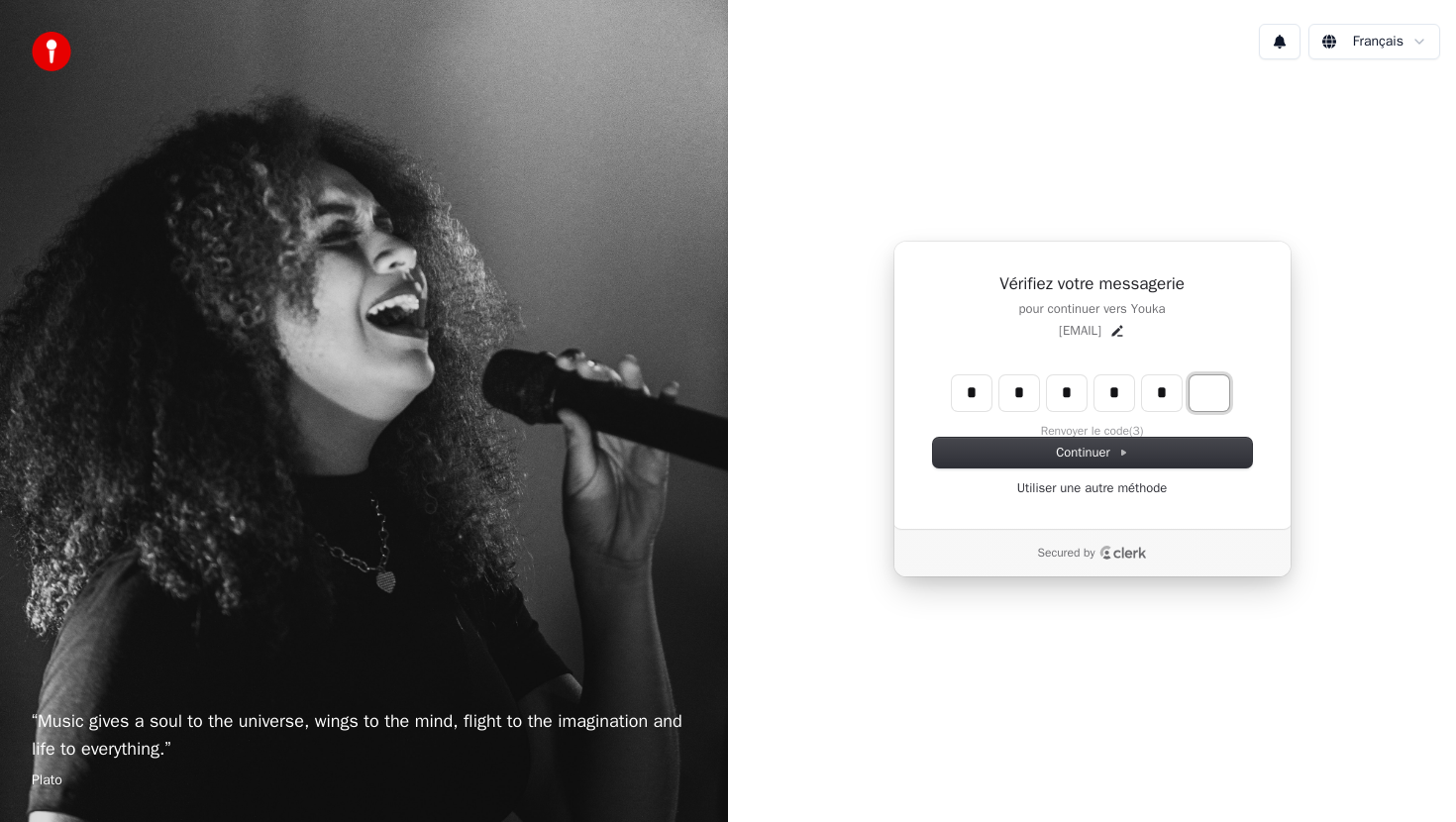 type on "*****" 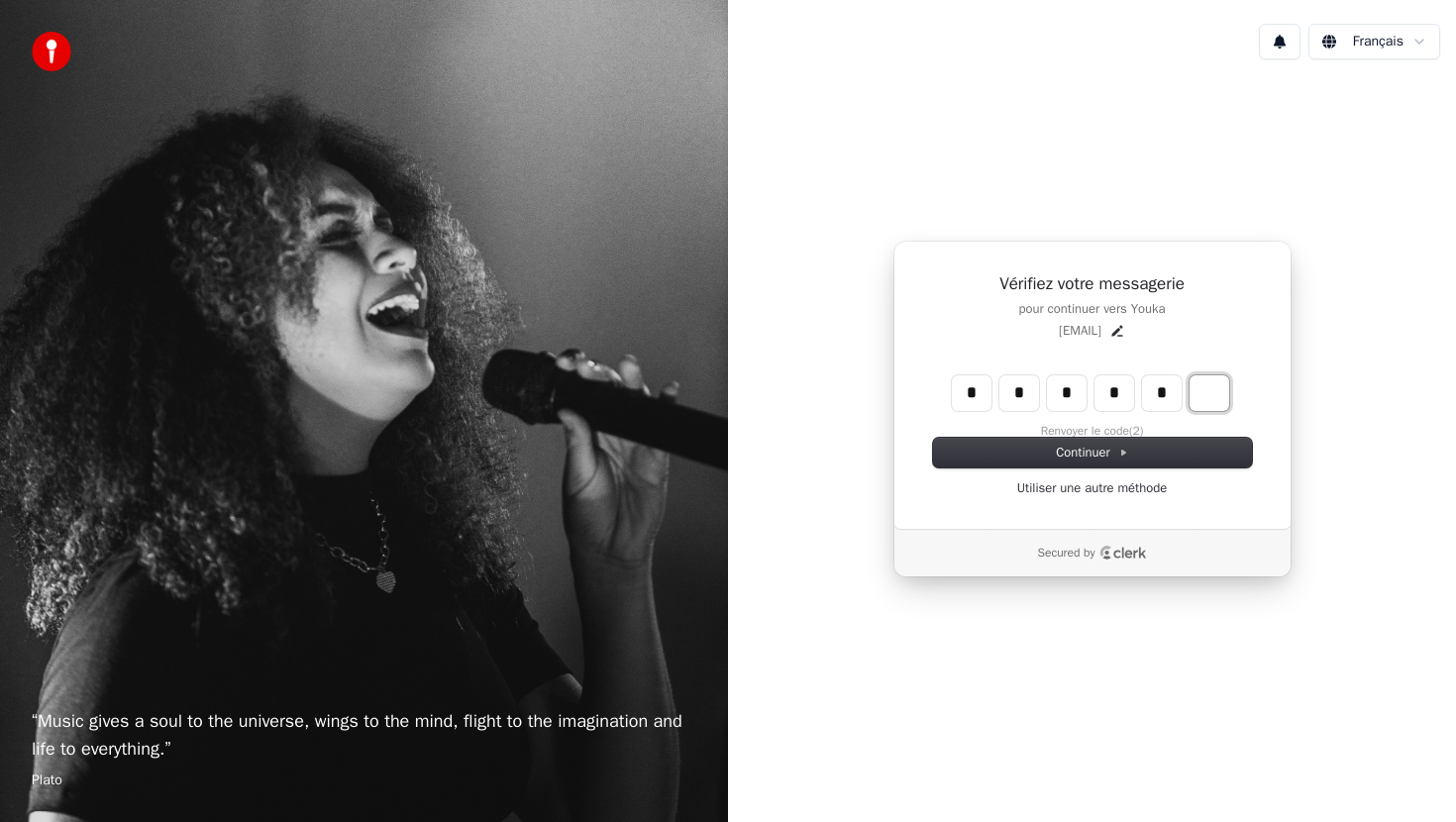 type on "*" 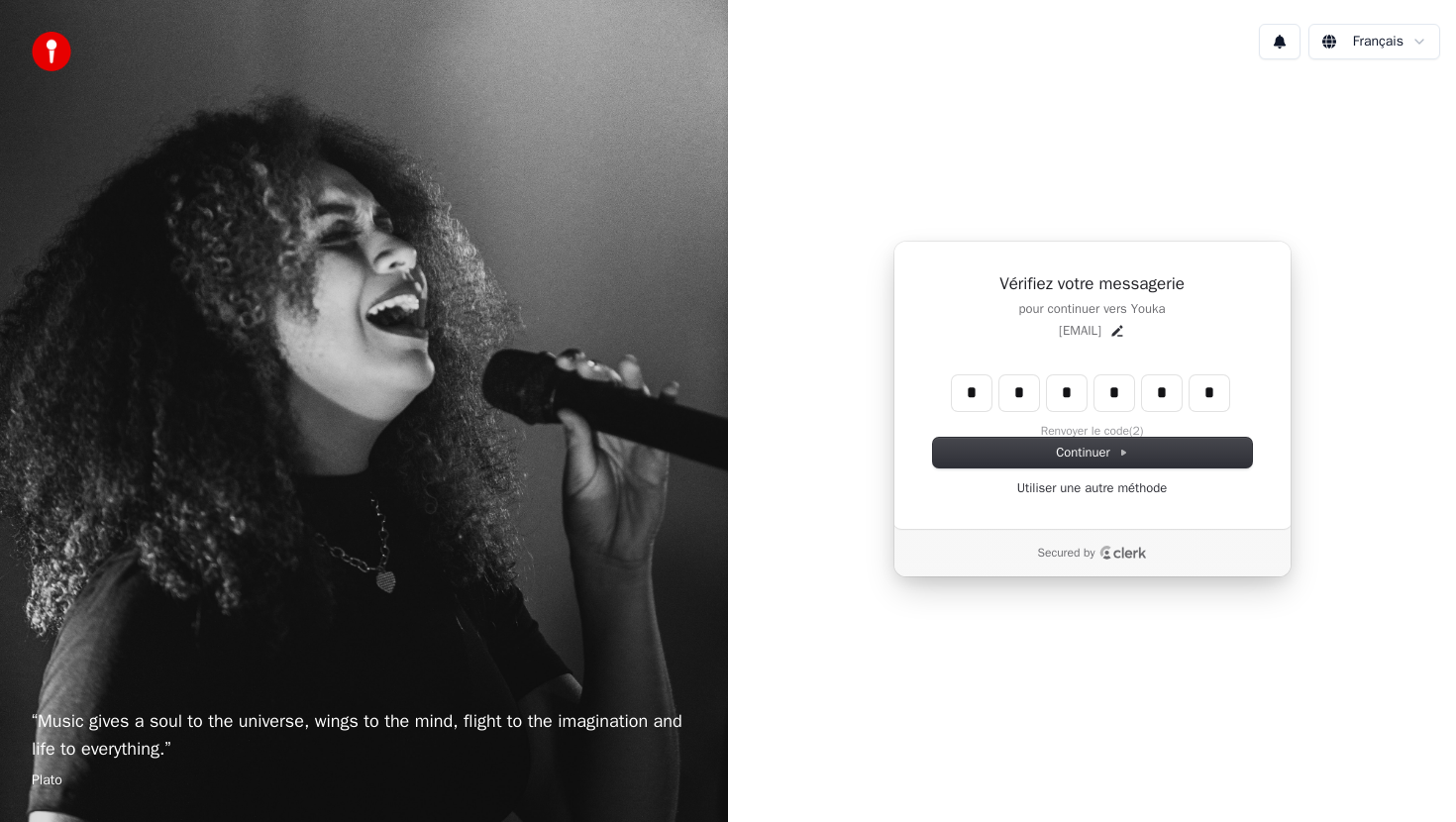type on "******" 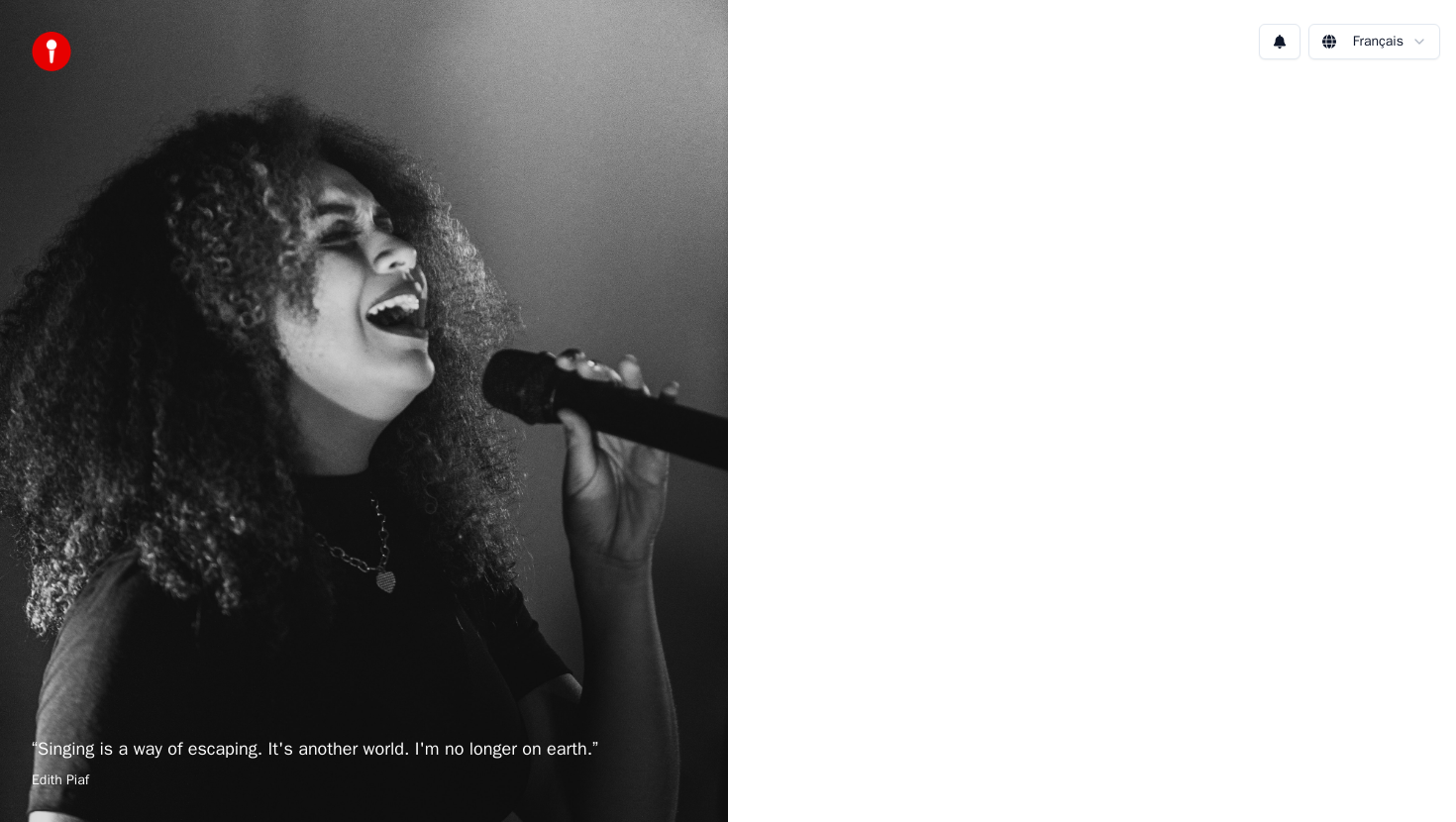 scroll, scrollTop: 0, scrollLeft: 0, axis: both 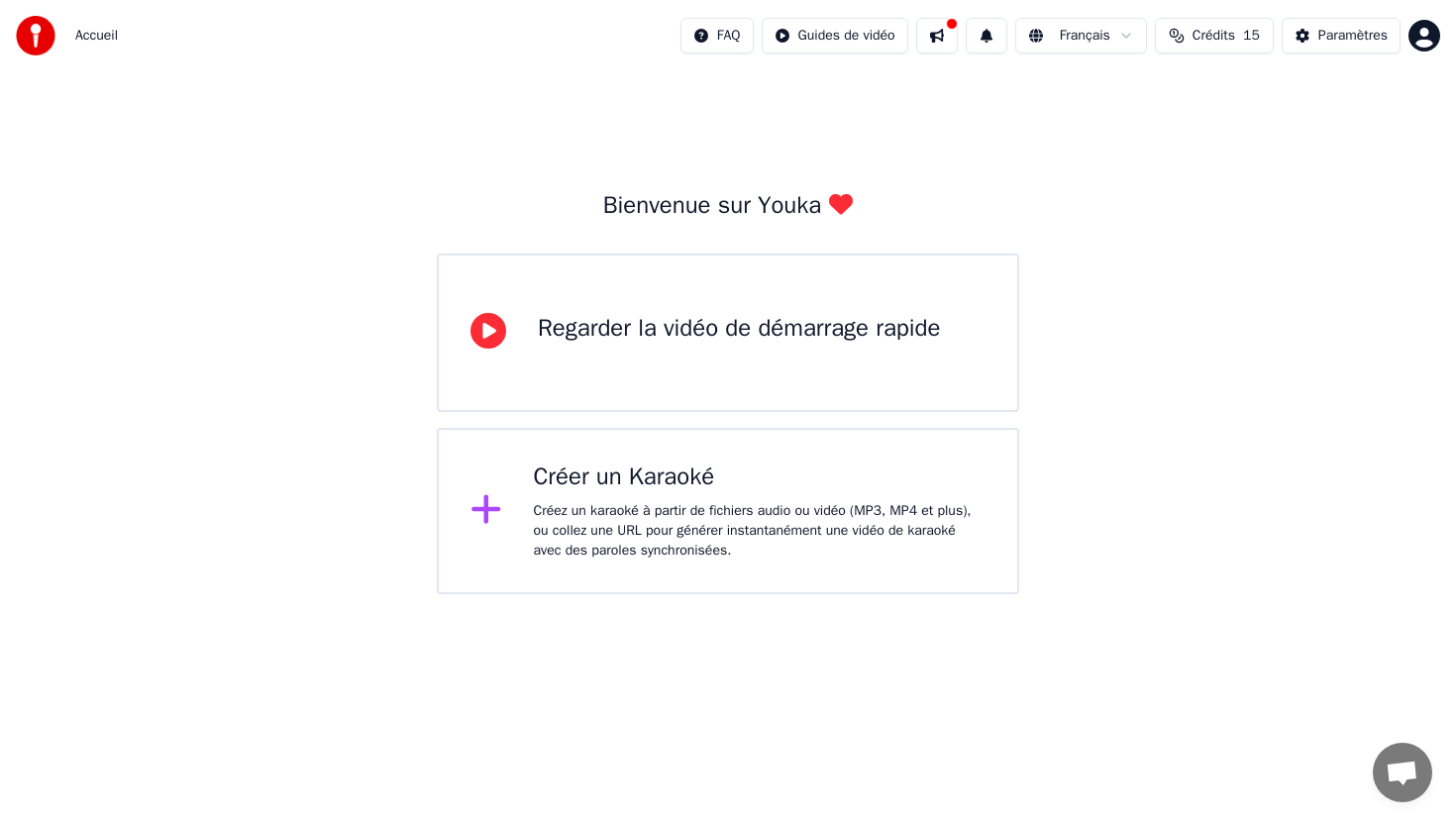 click 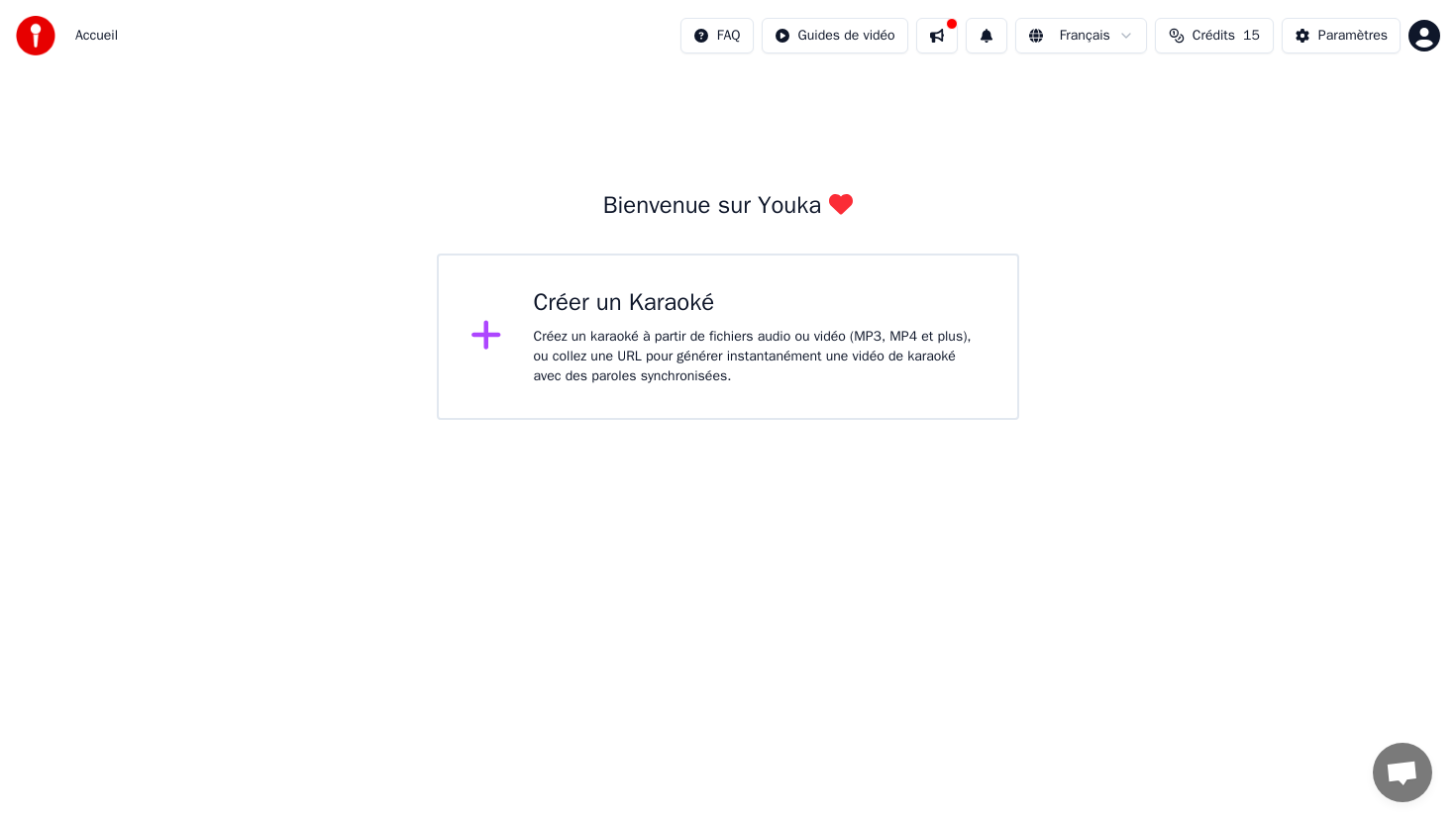 click on "Créez un karaoké à partir de fichiers audio ou vidéo (MP3, MP4 et plus), ou collez une URL pour générer instantanément une vidéo de karaoké avec des paroles synchronisées." at bounding box center (760, 357) 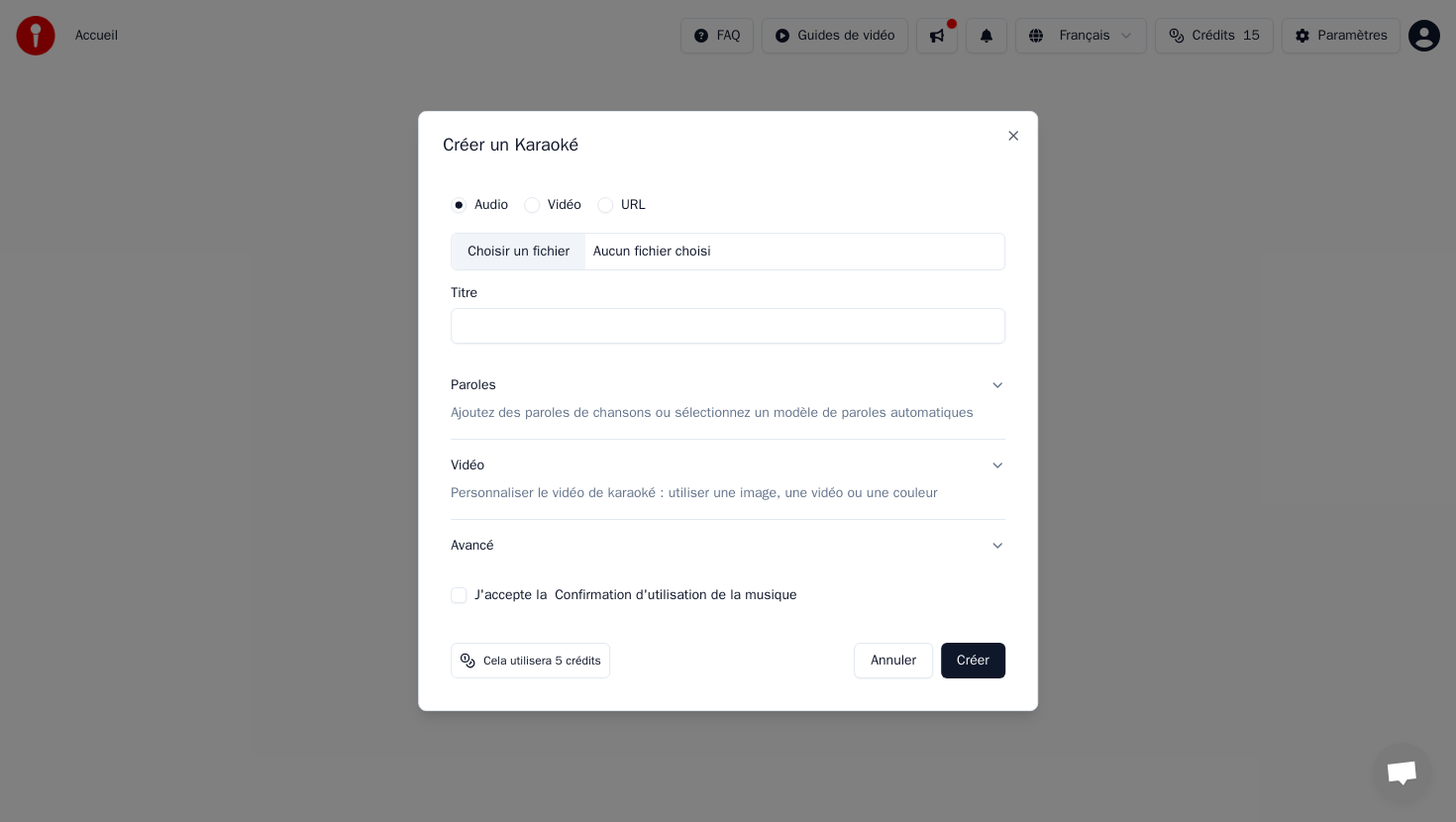 click on "Titre" at bounding box center (728, 326) 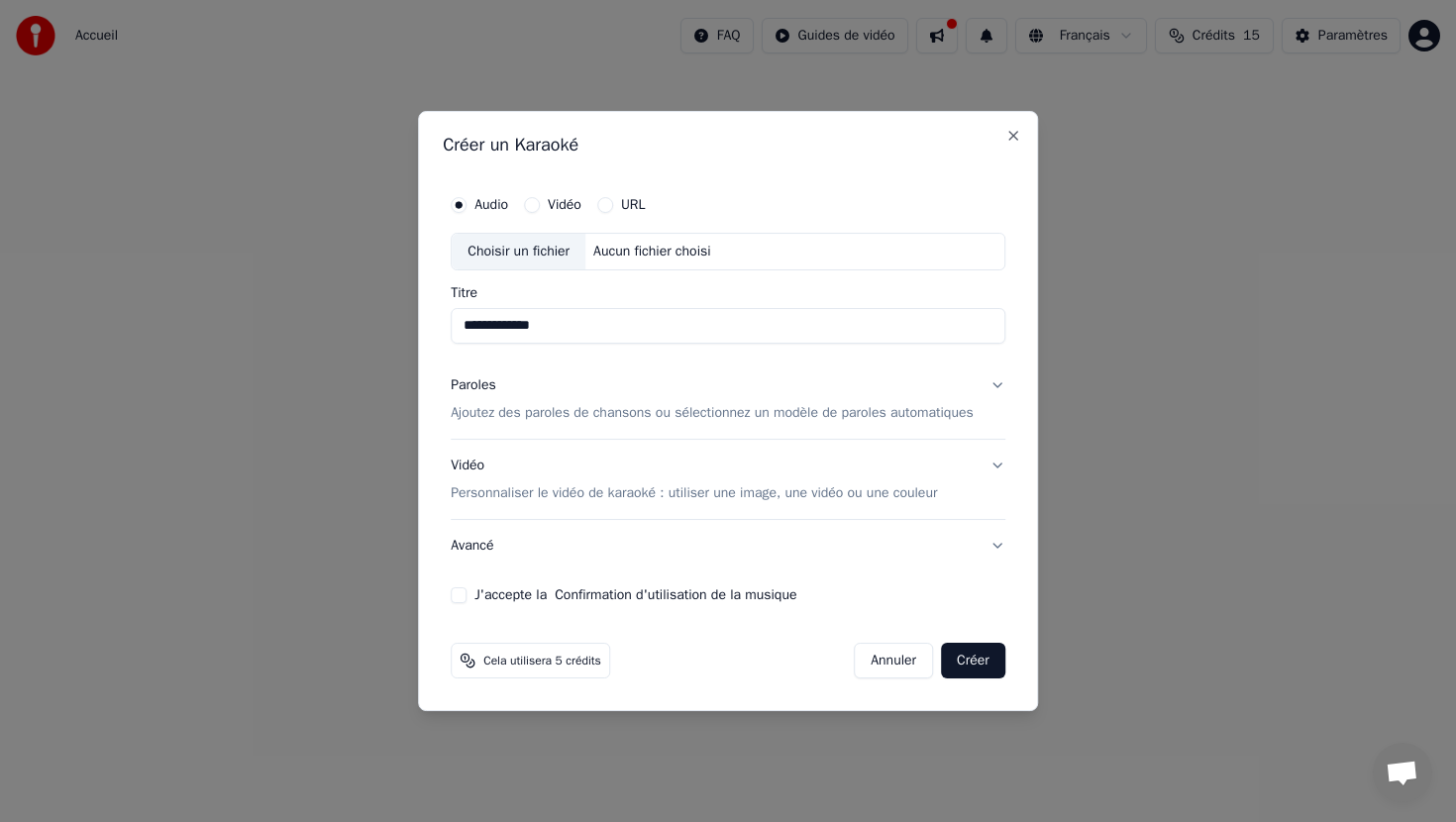 type on "**********" 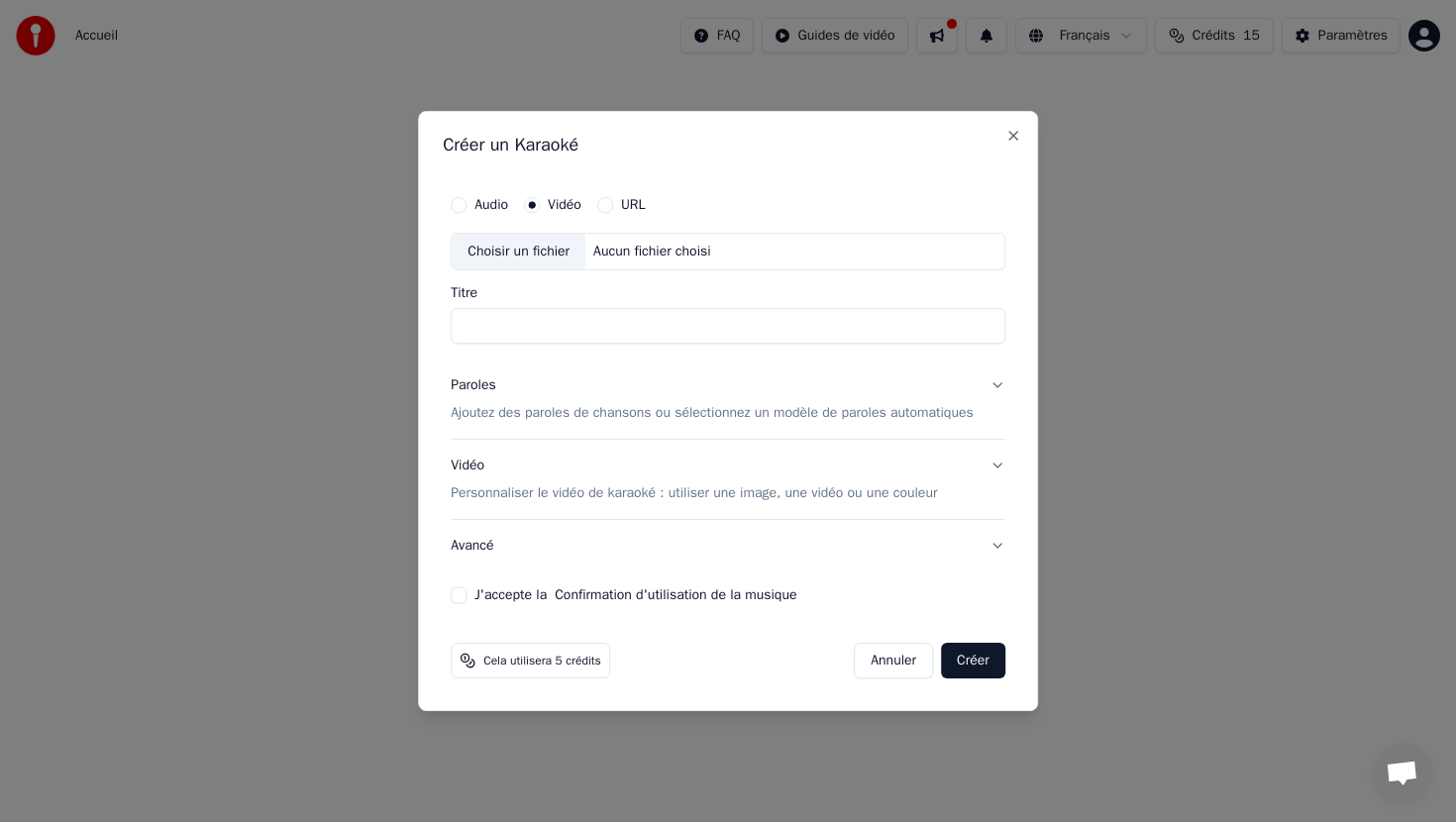 click on "Choisir un fichier" at bounding box center [518, 252] 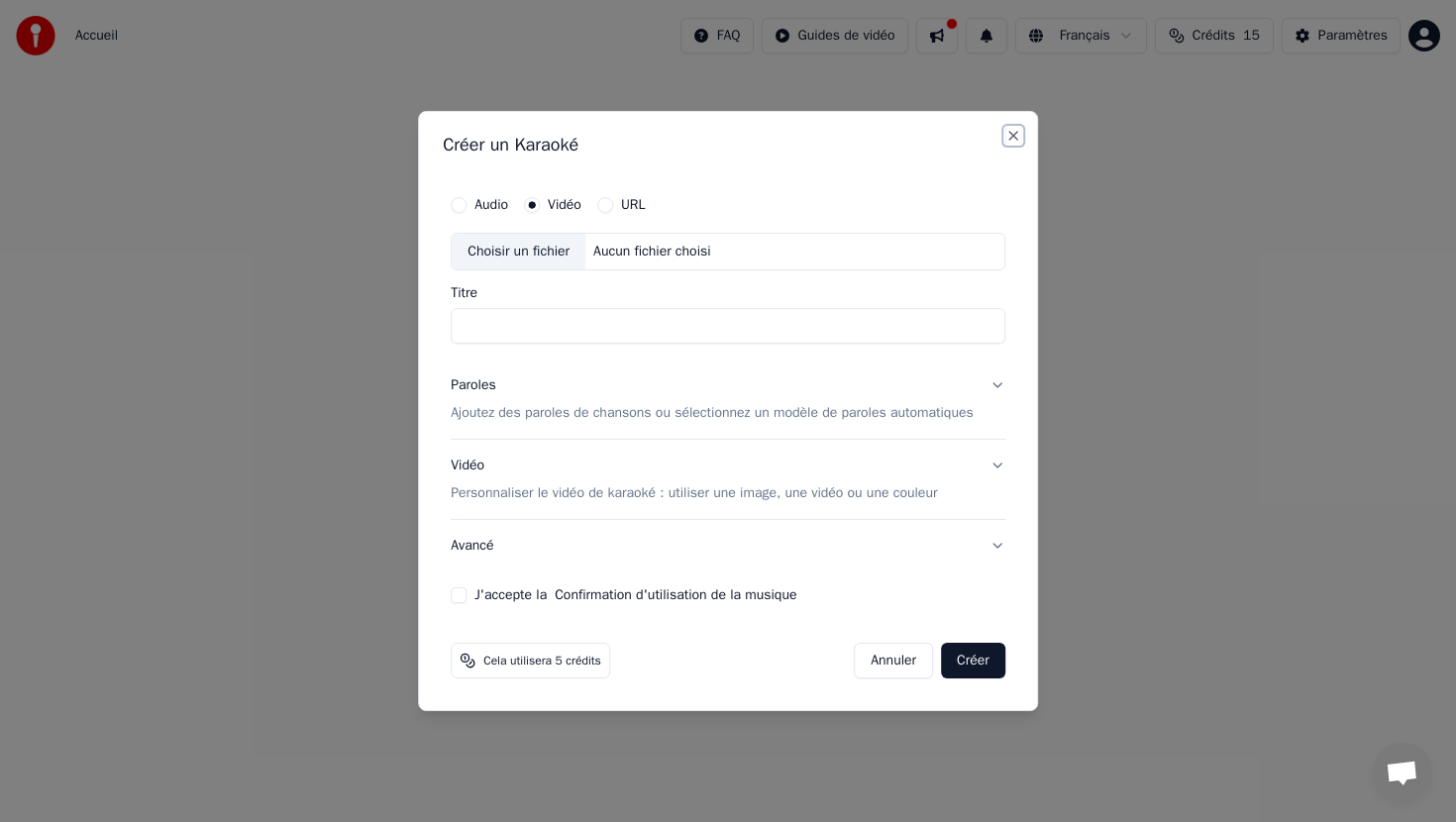 click on "Close" at bounding box center (1013, 136) 